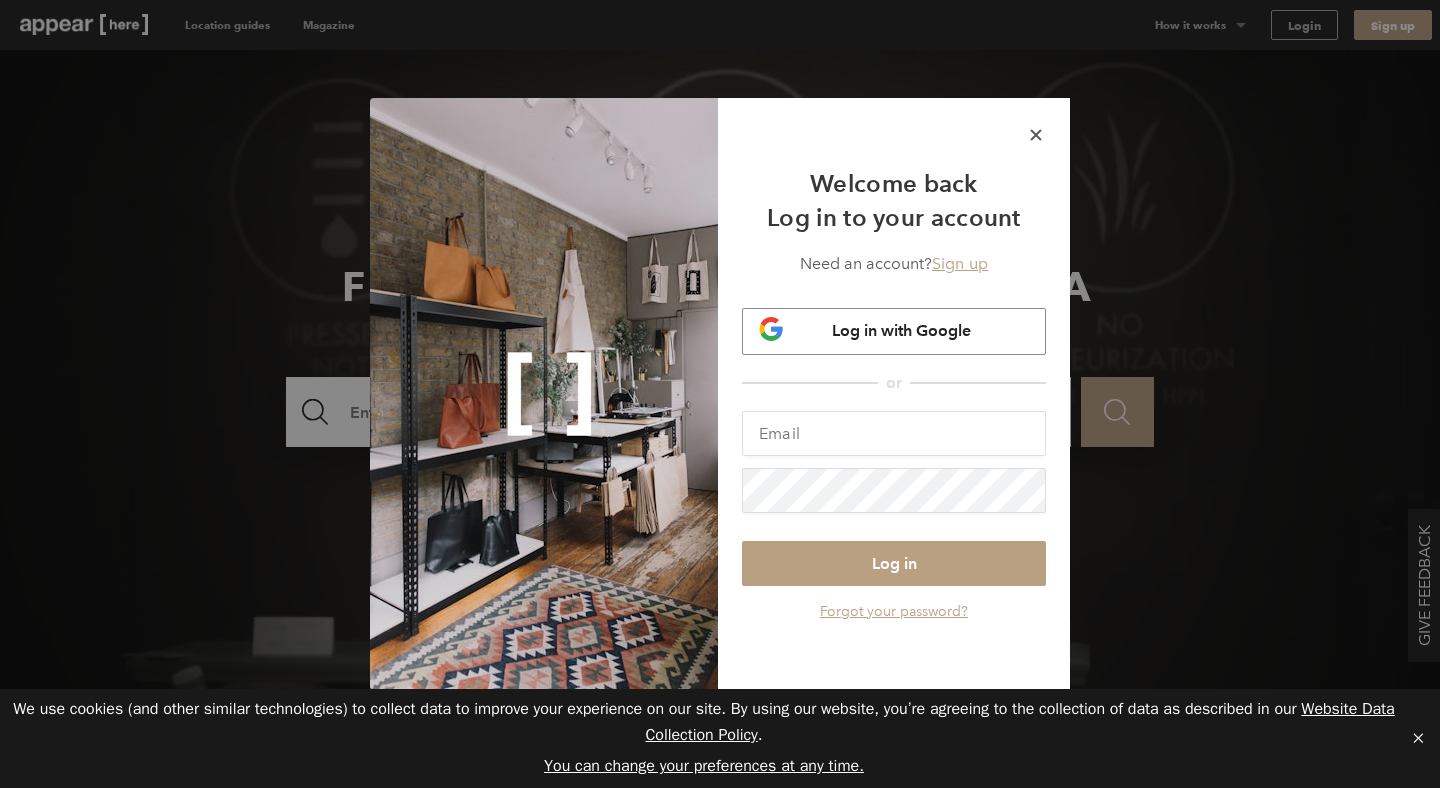 scroll, scrollTop: 0, scrollLeft: 0, axis: both 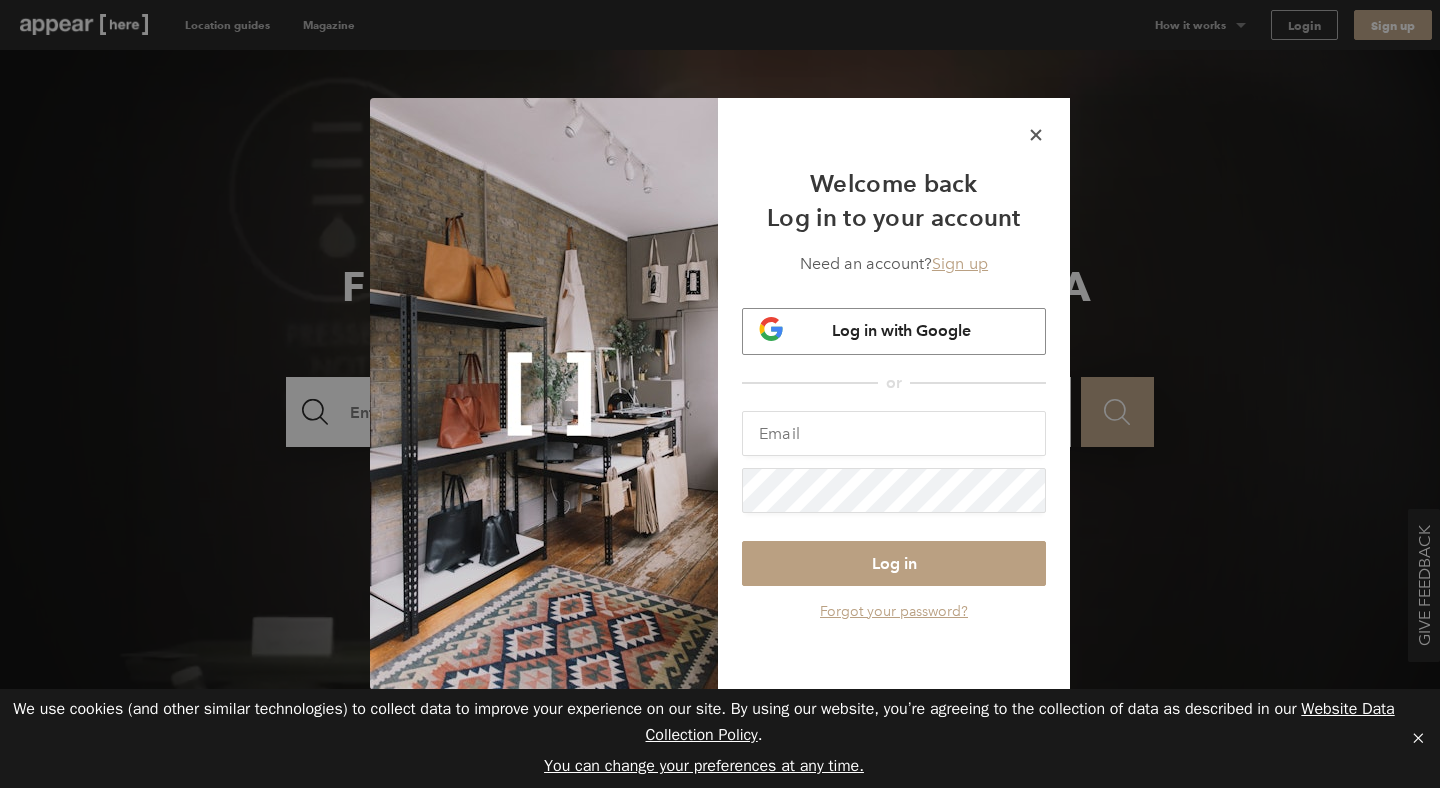 type on "[EMAIL]" 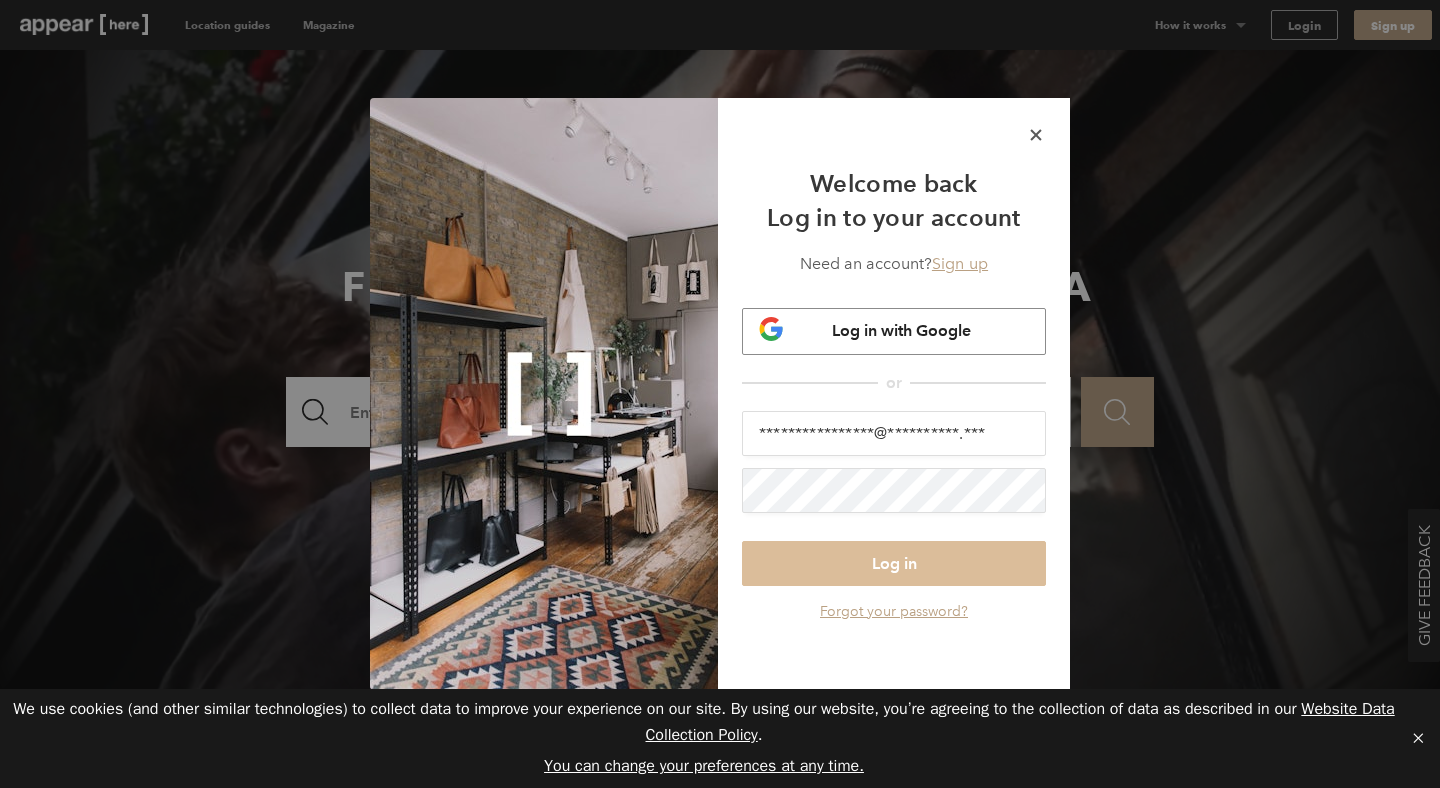 click on "Log in" at bounding box center (894, 563) 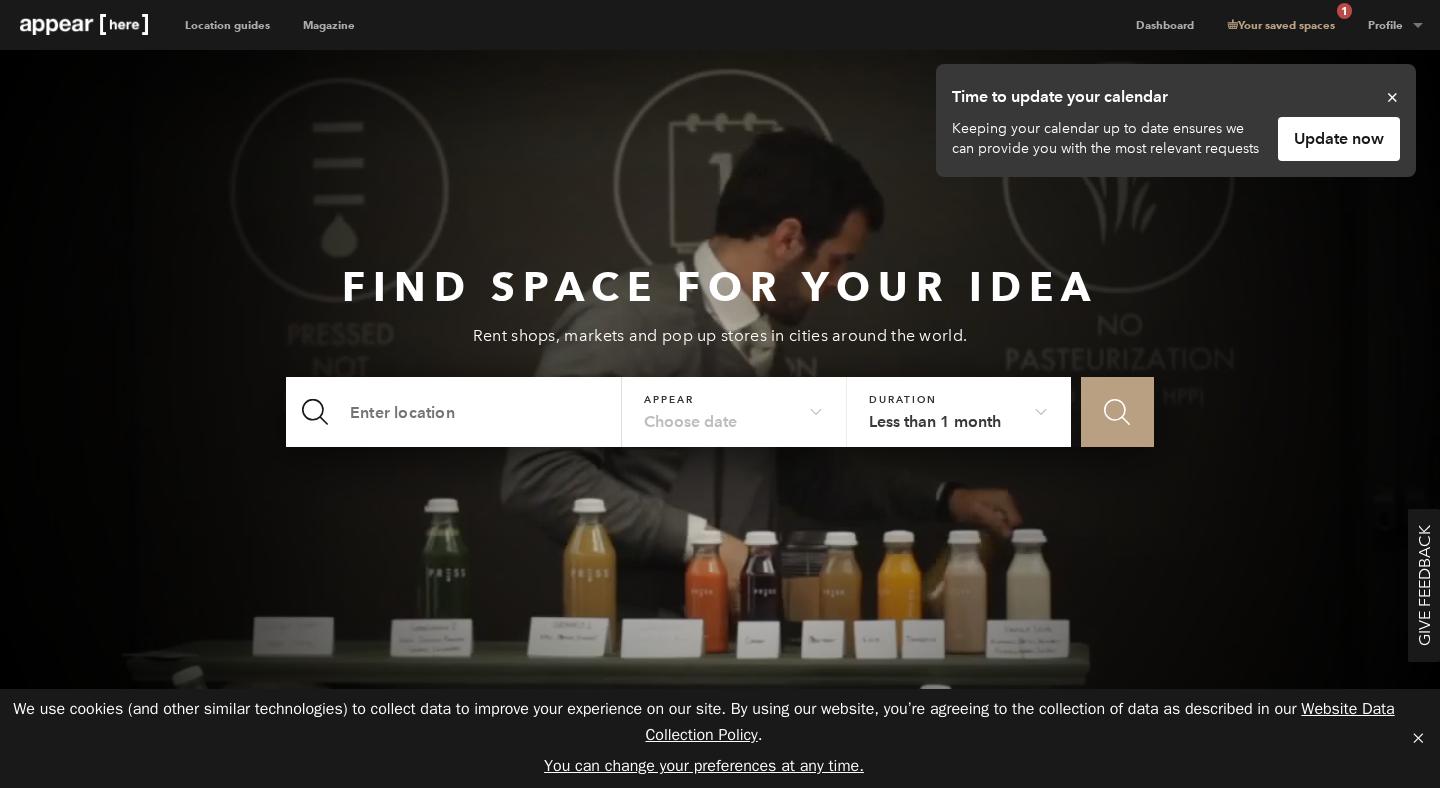 scroll, scrollTop: 0, scrollLeft: 0, axis: both 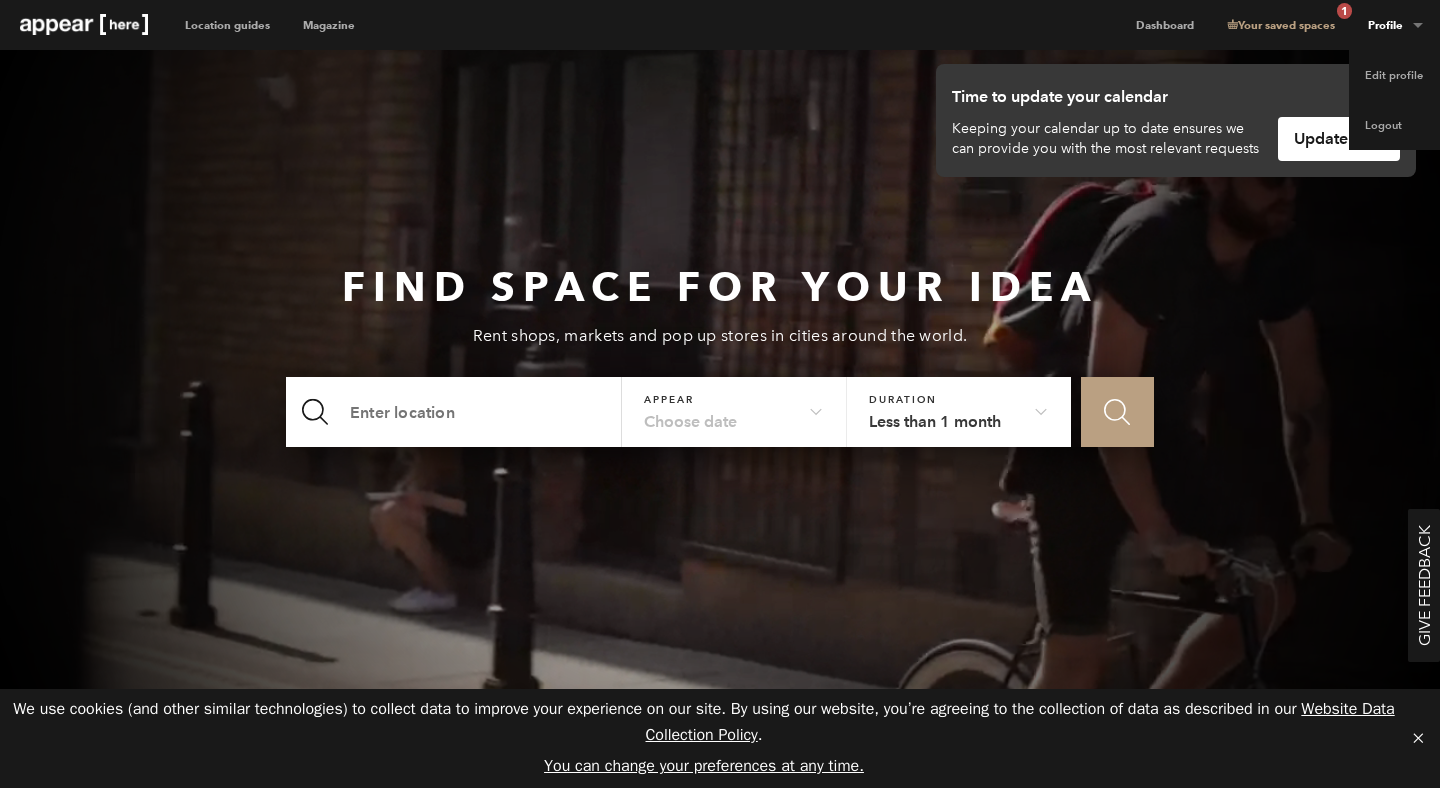 click on "Profile" at bounding box center [1396, 25] 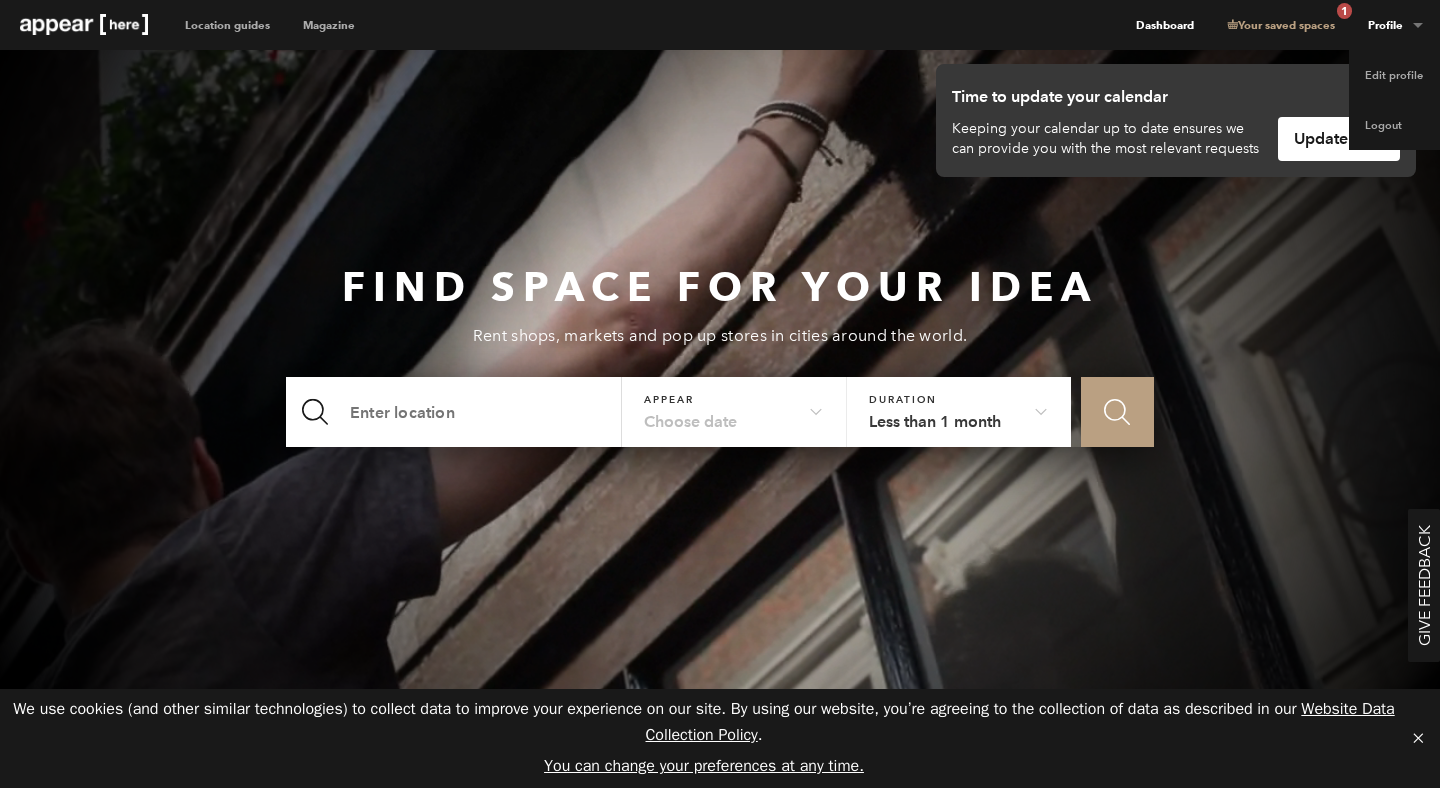 click on "Dashboard" at bounding box center [1164, 25] 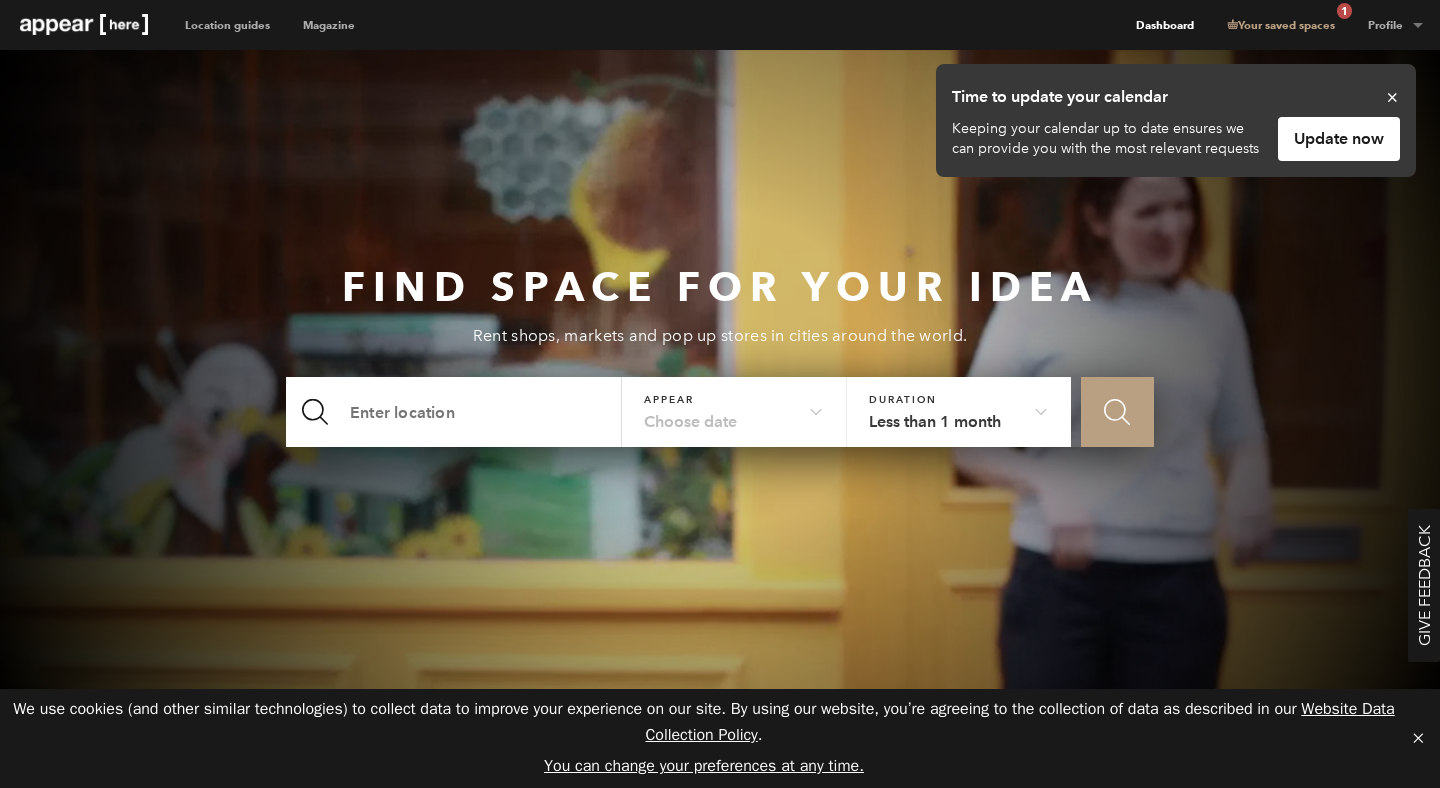 click on "Dashboard" at bounding box center (1164, 25) 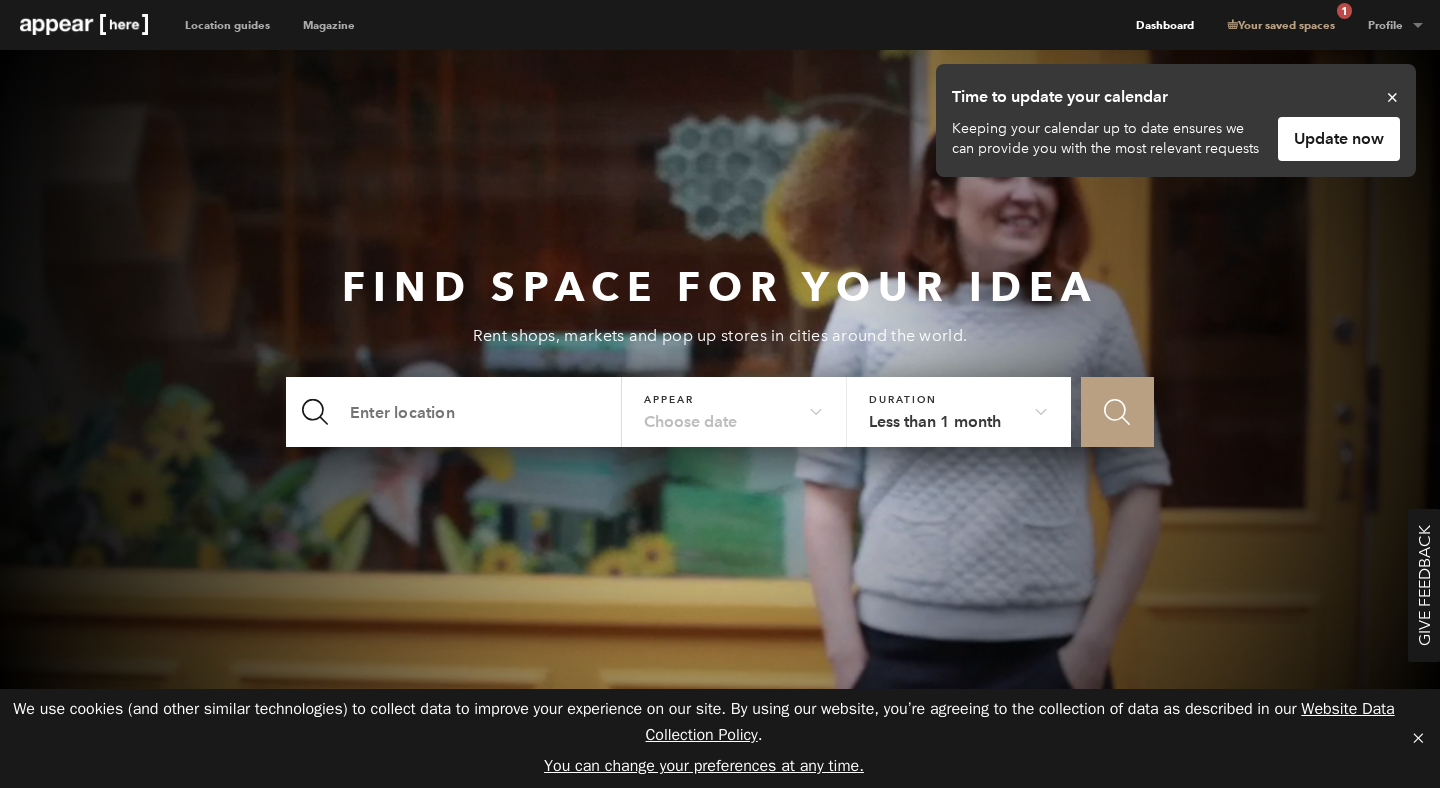 click on "Dashboard" at bounding box center (1164, 25) 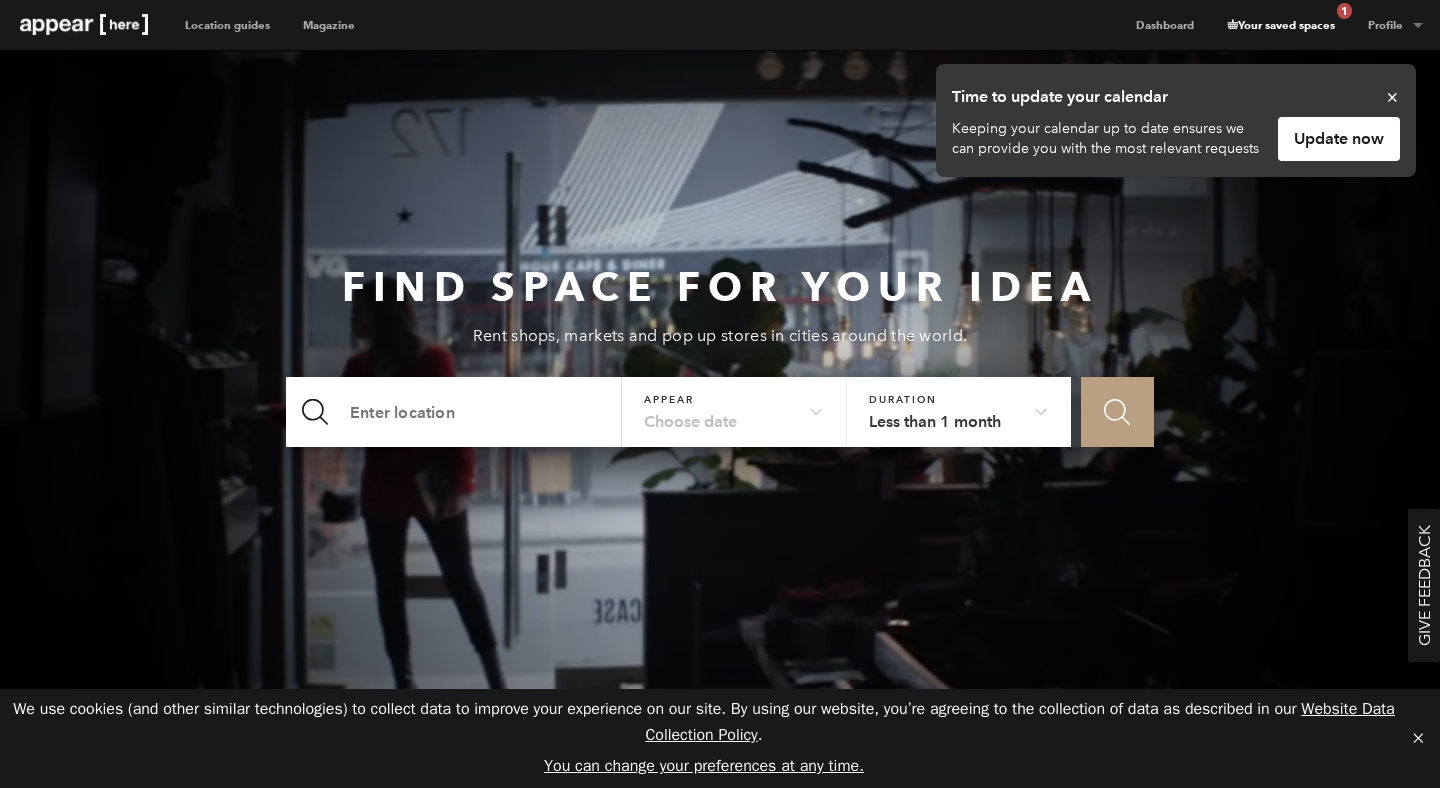 click on "Your saved spaces
1" at bounding box center [1280, 25] 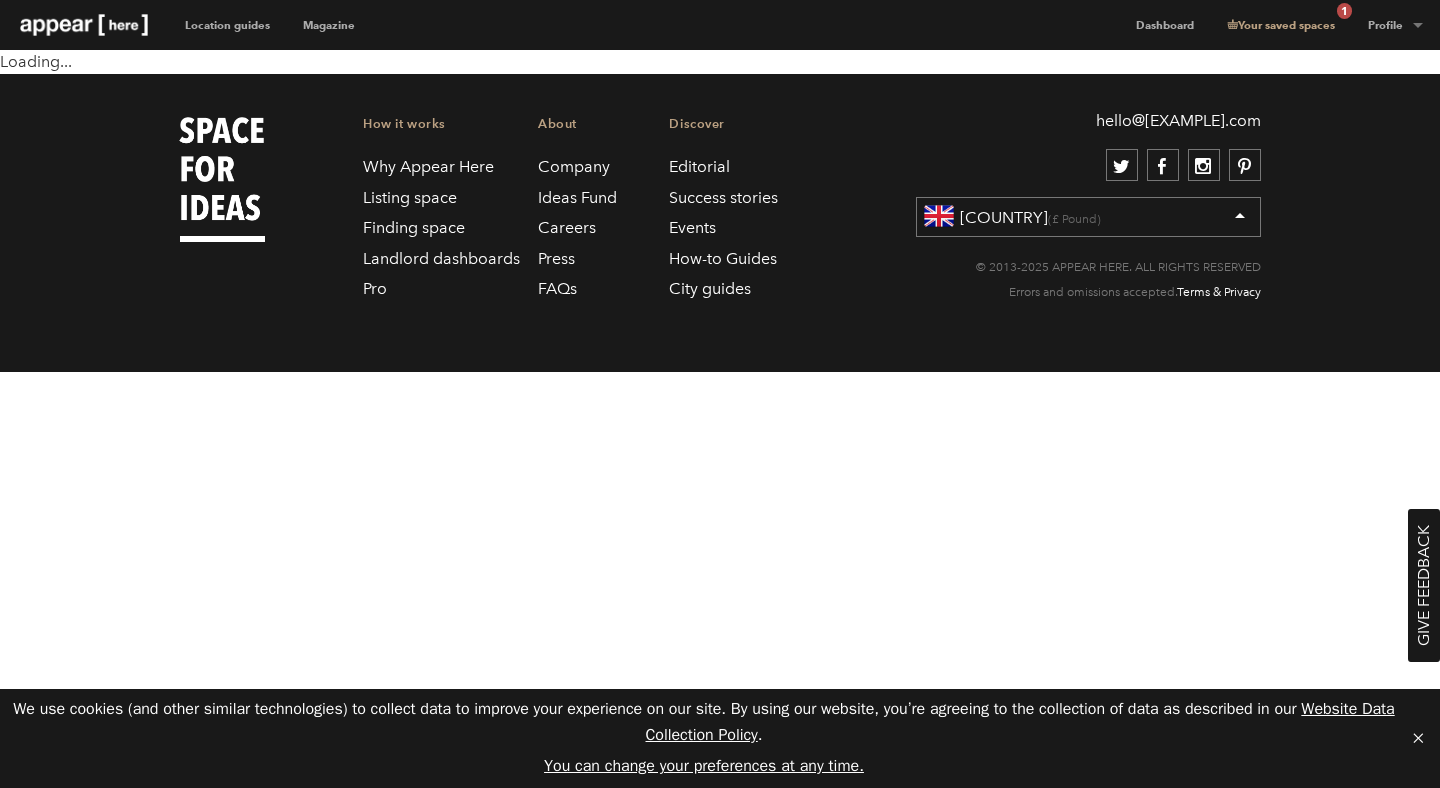 scroll, scrollTop: 0, scrollLeft: 0, axis: both 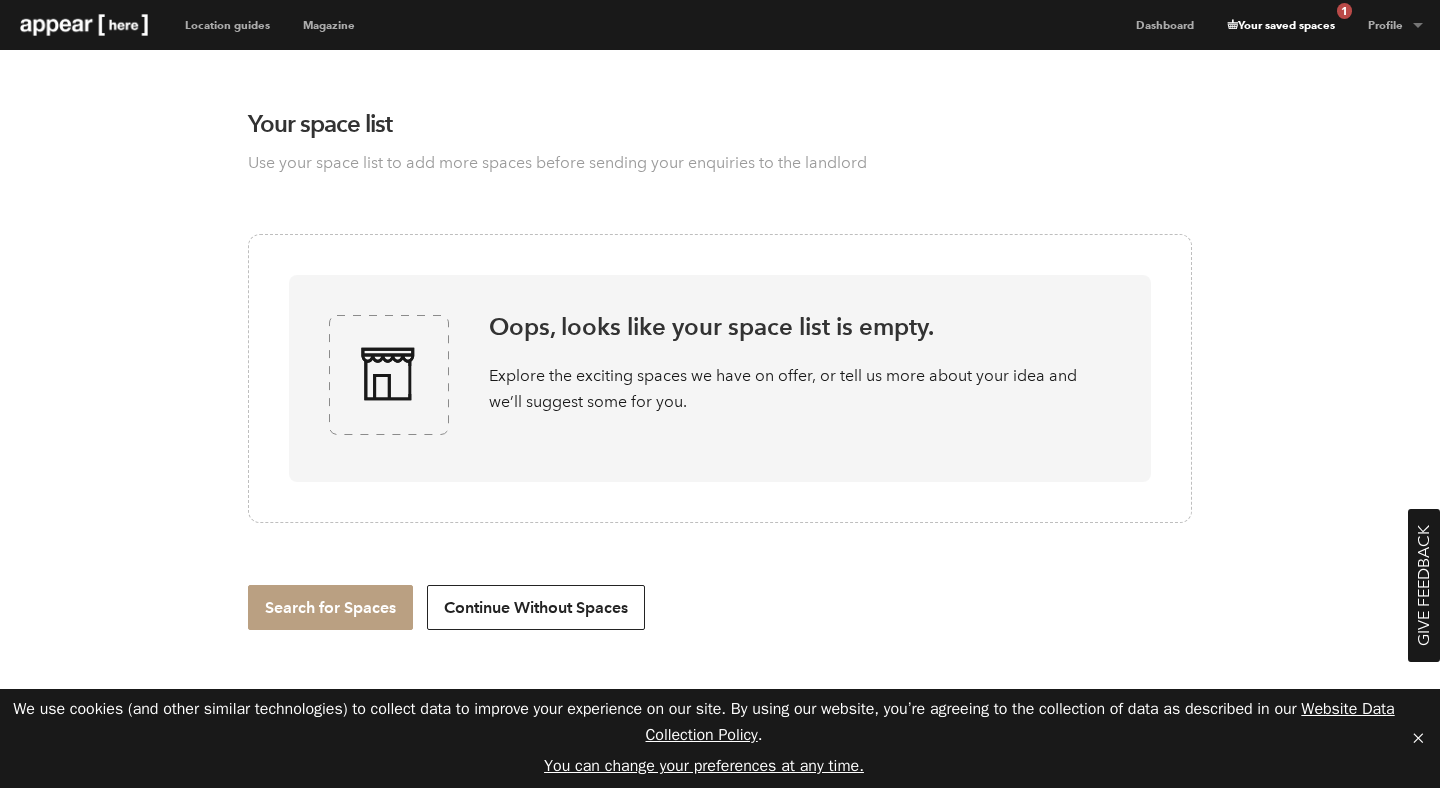 click on "Your saved spaces
1" at bounding box center [1280, 25] 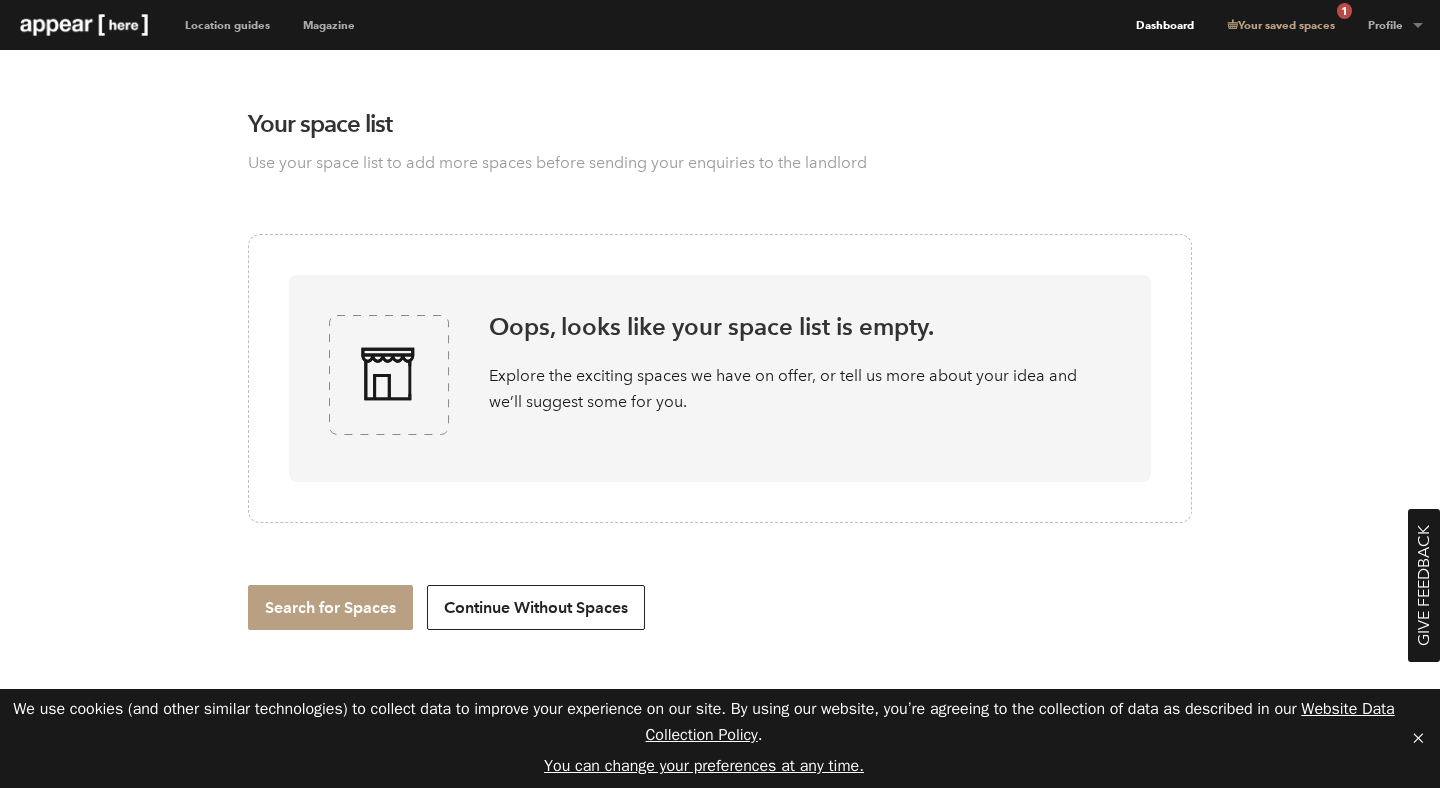 scroll, scrollTop: 0, scrollLeft: 0, axis: both 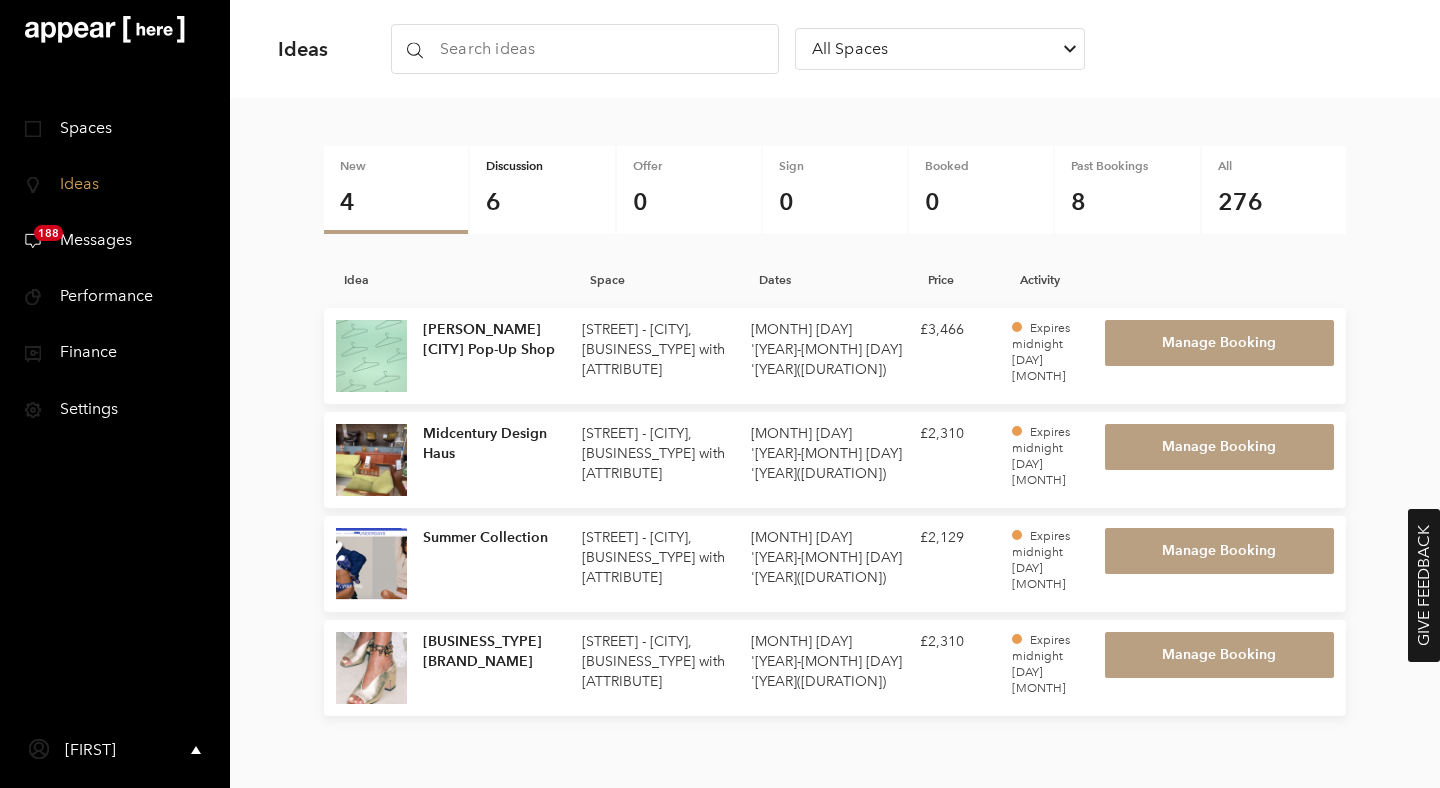 click on "6" at bounding box center (542, 202) 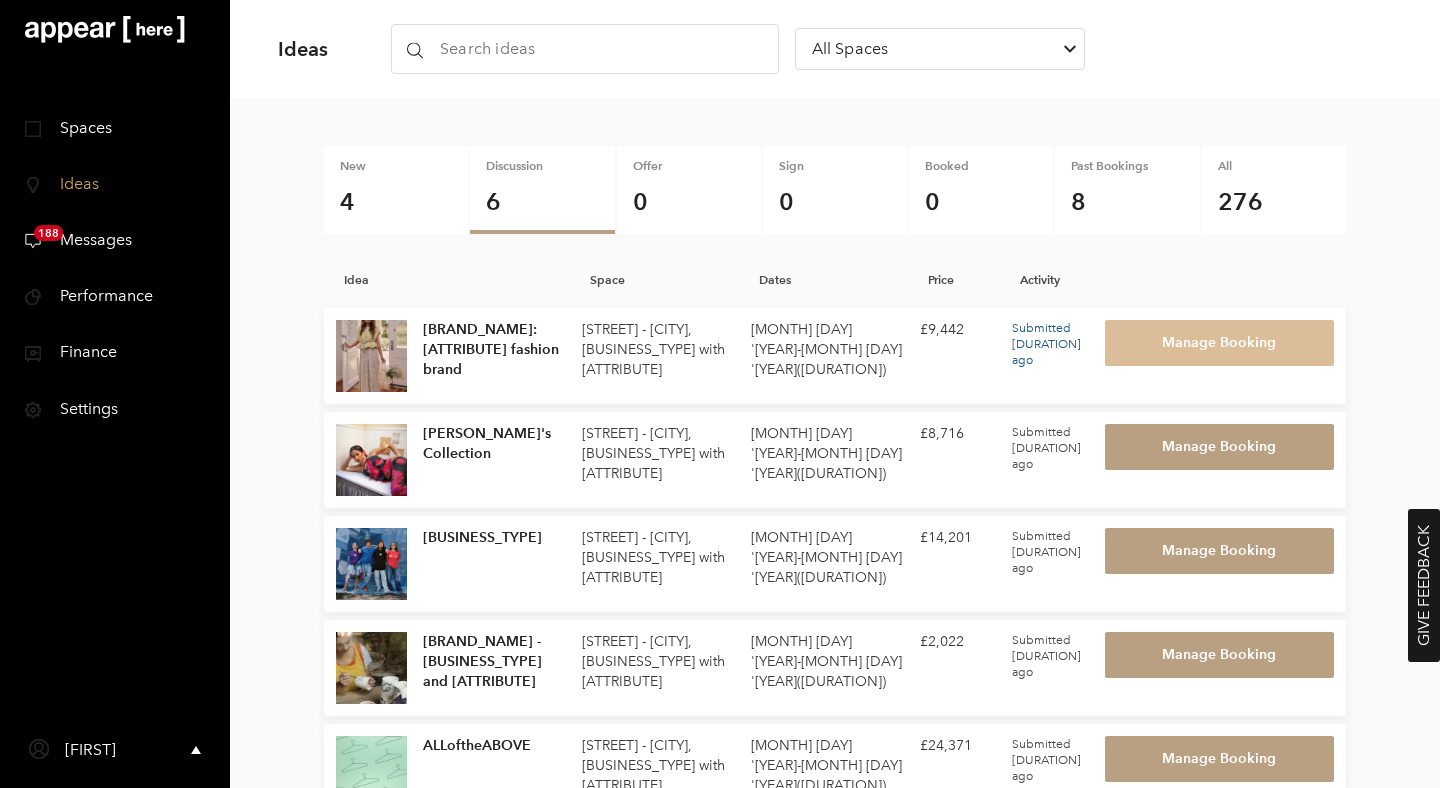 click on "Manage Booking" at bounding box center (1220, 343) 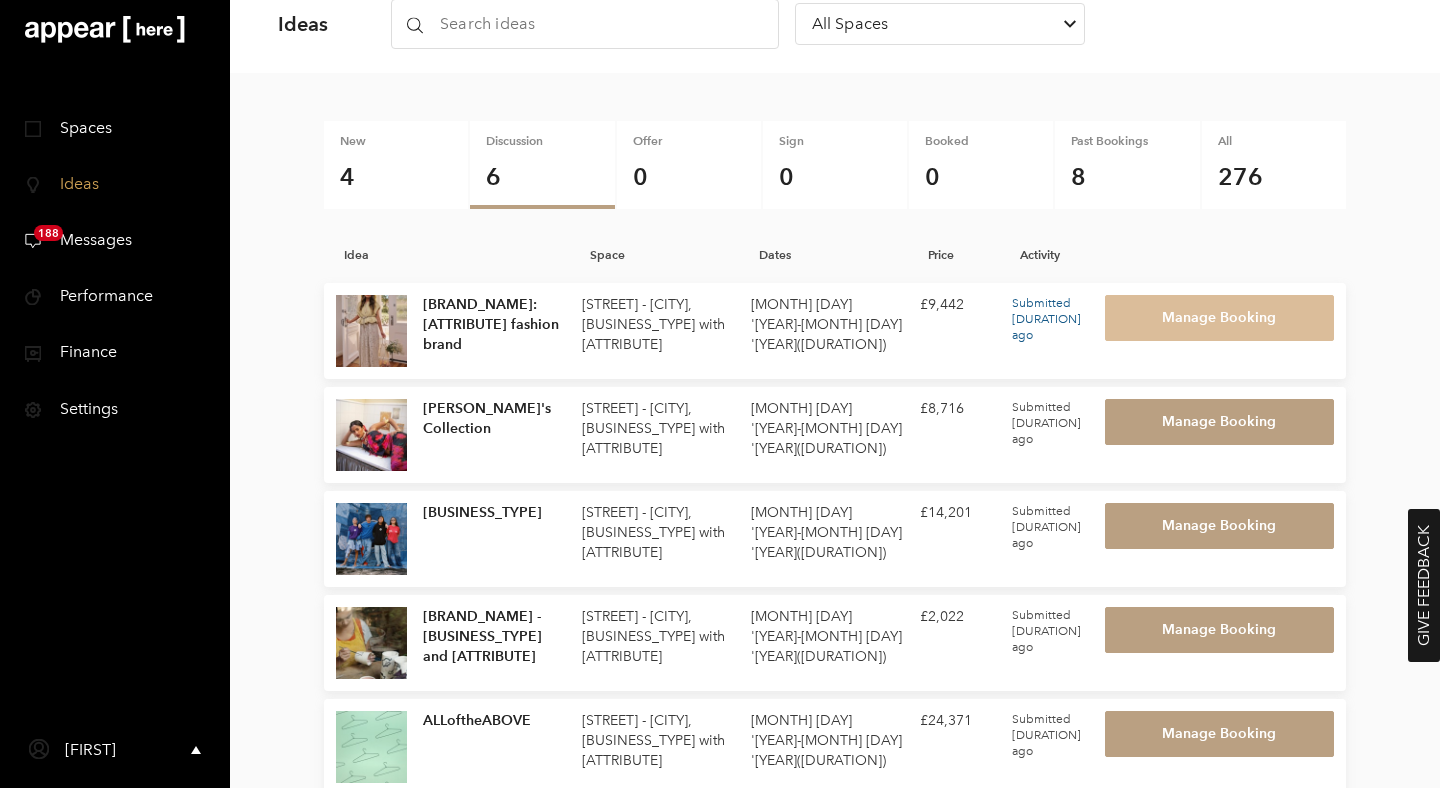 scroll, scrollTop: 28, scrollLeft: 0, axis: vertical 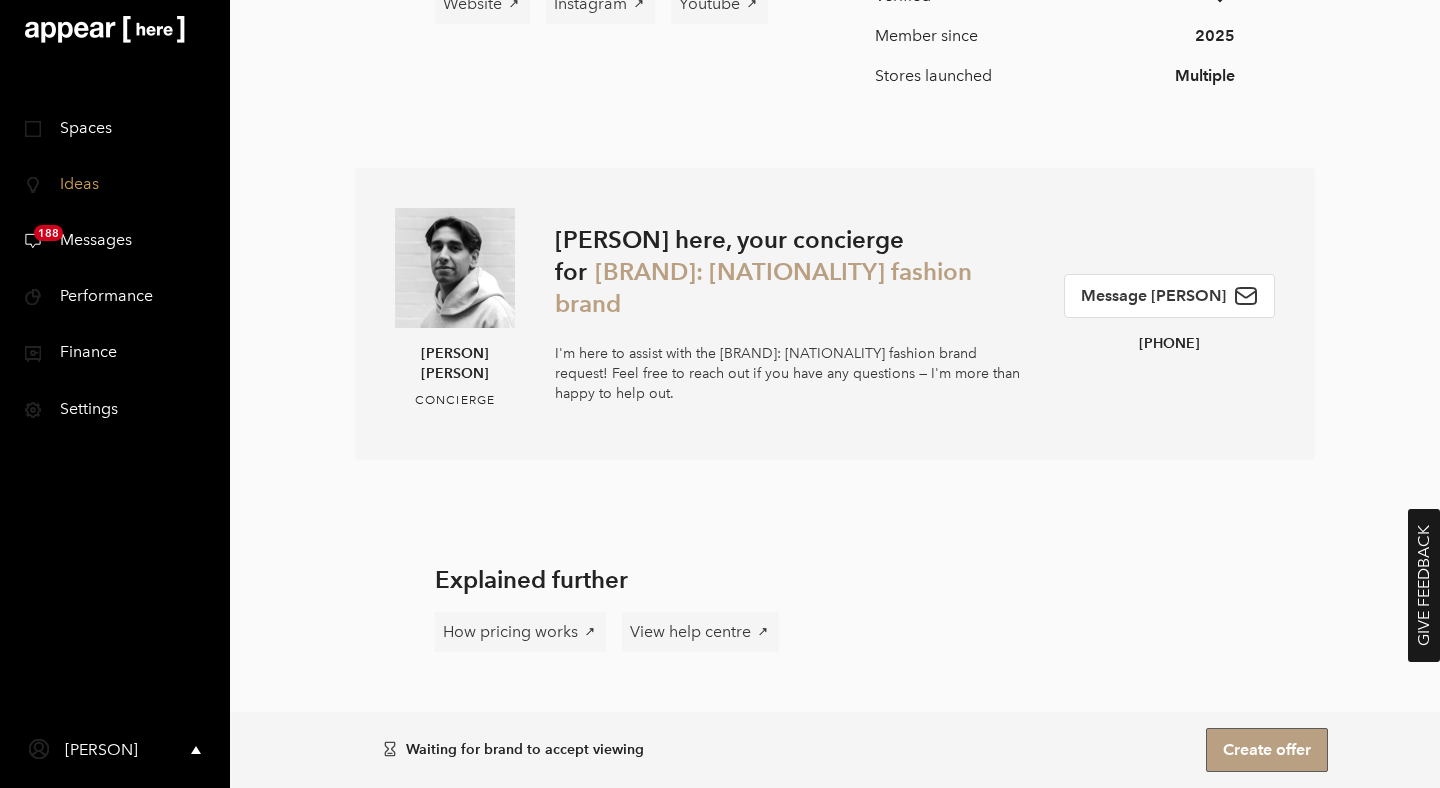 click on "Create offer" at bounding box center [1267, 750] 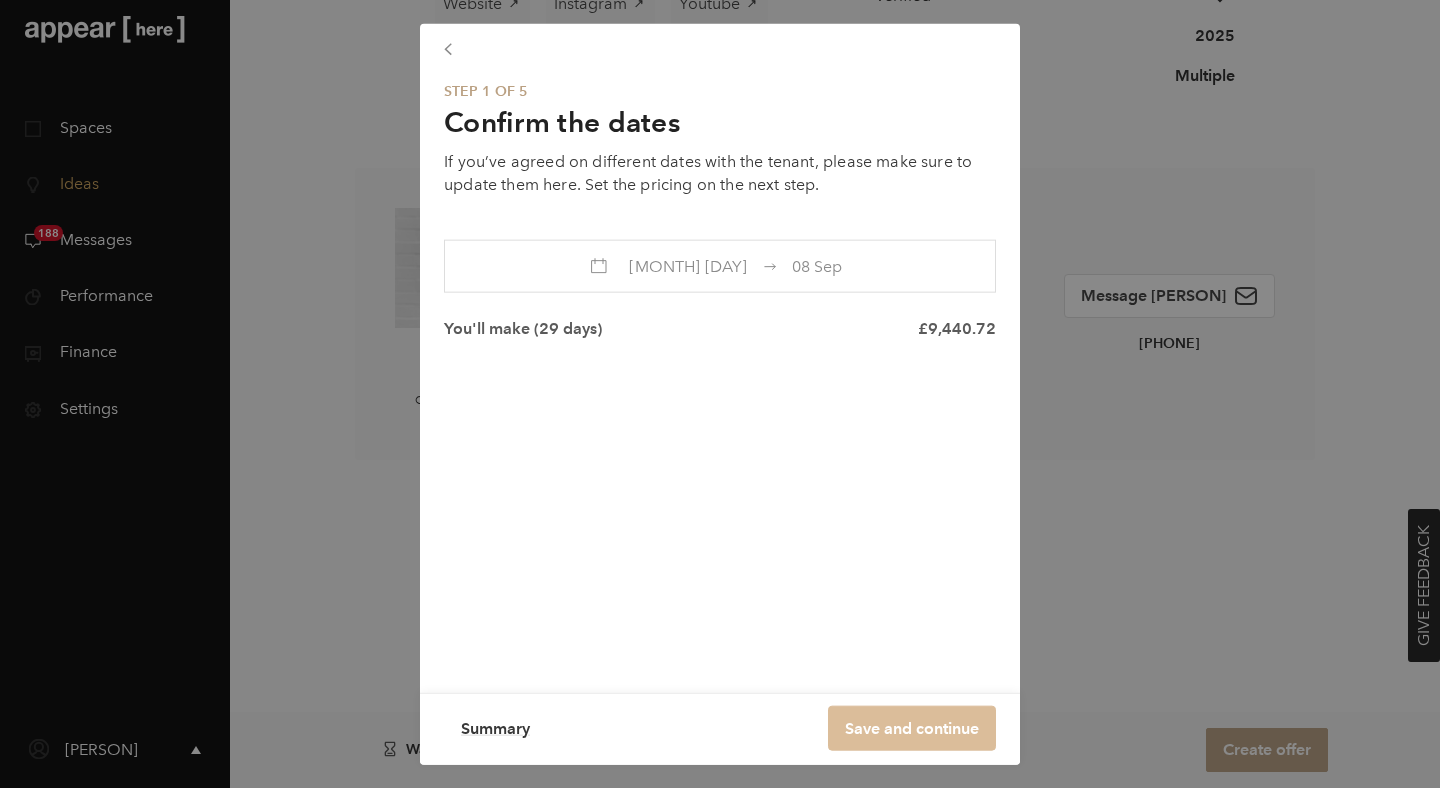 click on "Save and continue" at bounding box center [912, 727] 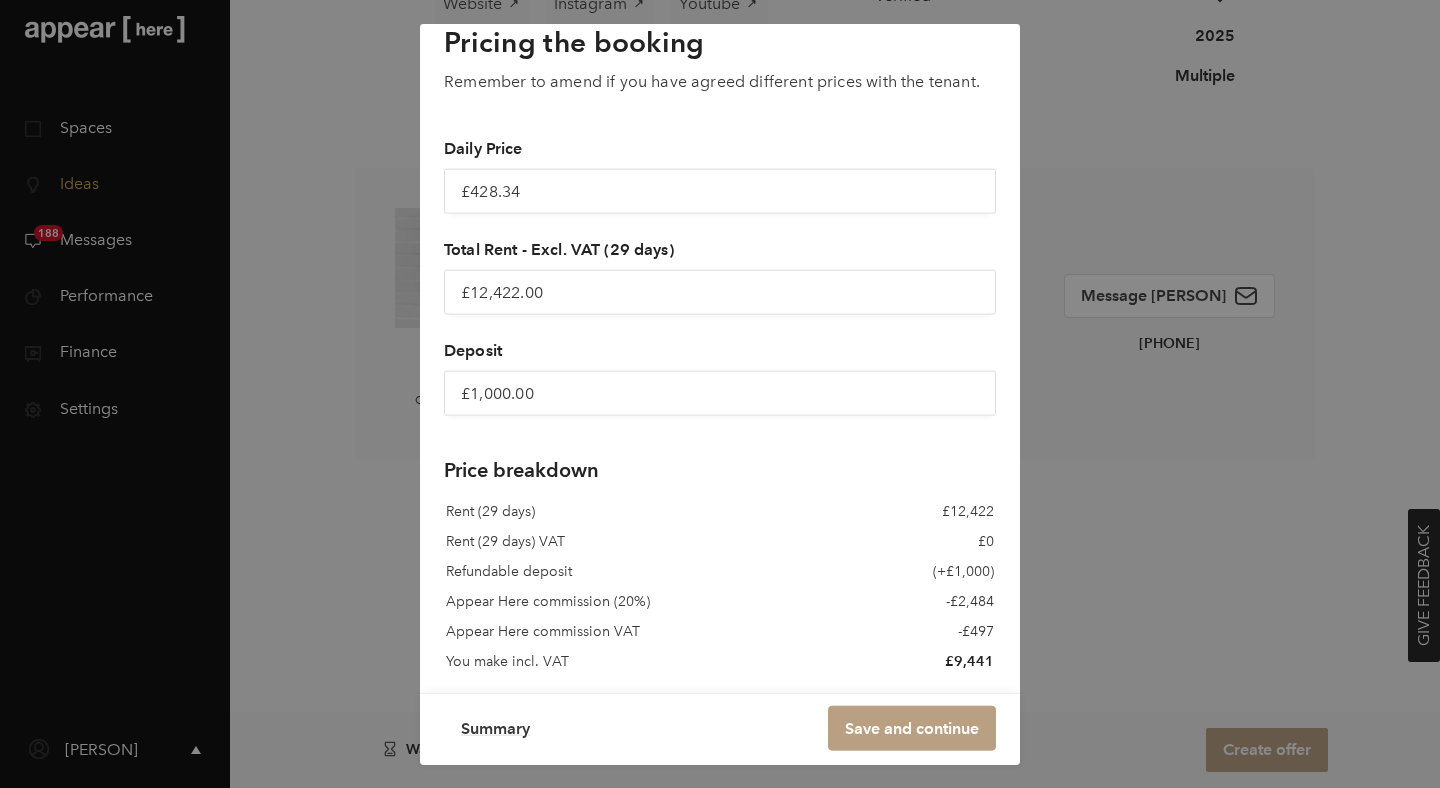 scroll, scrollTop: 93, scrollLeft: 0, axis: vertical 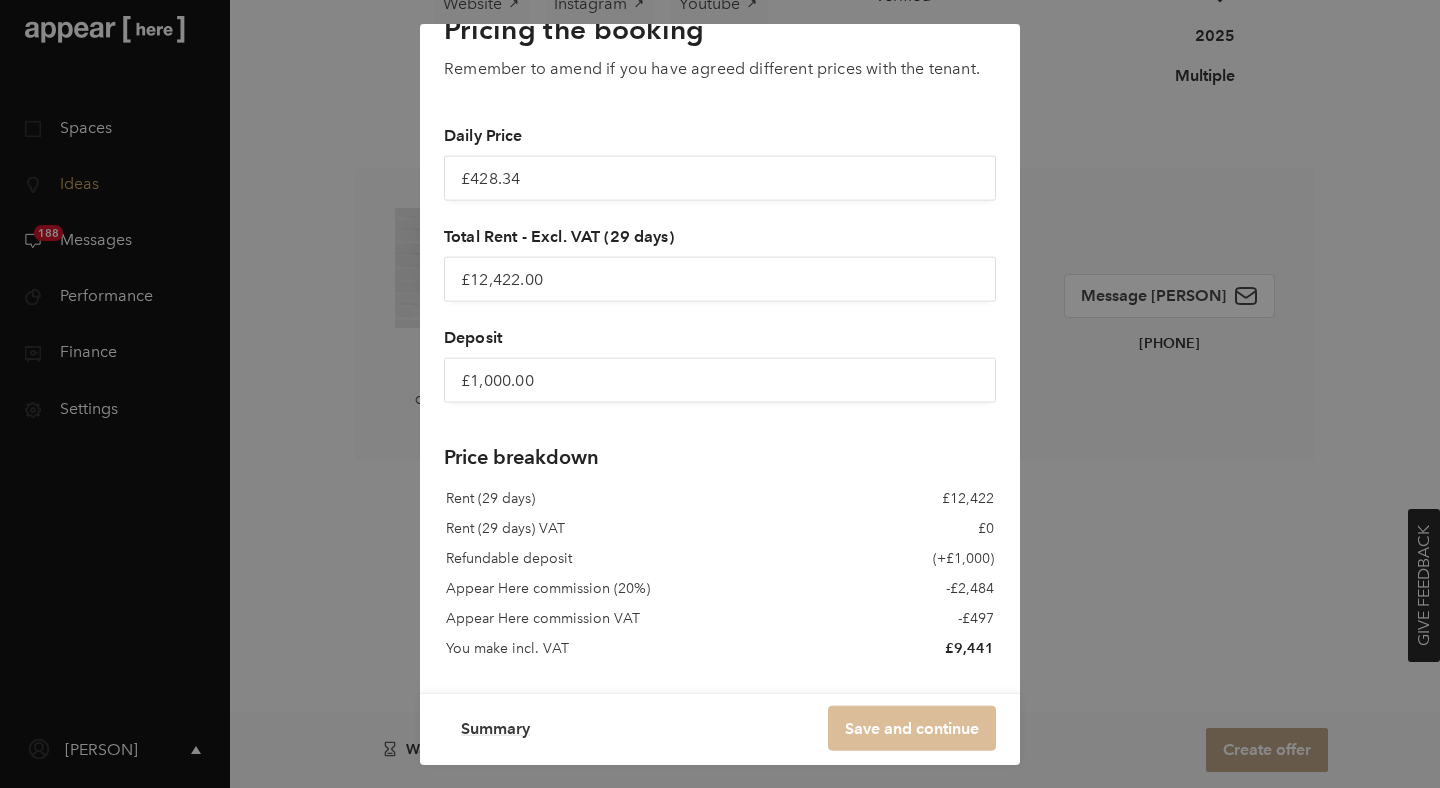 click on "Save and continue" at bounding box center [912, 727] 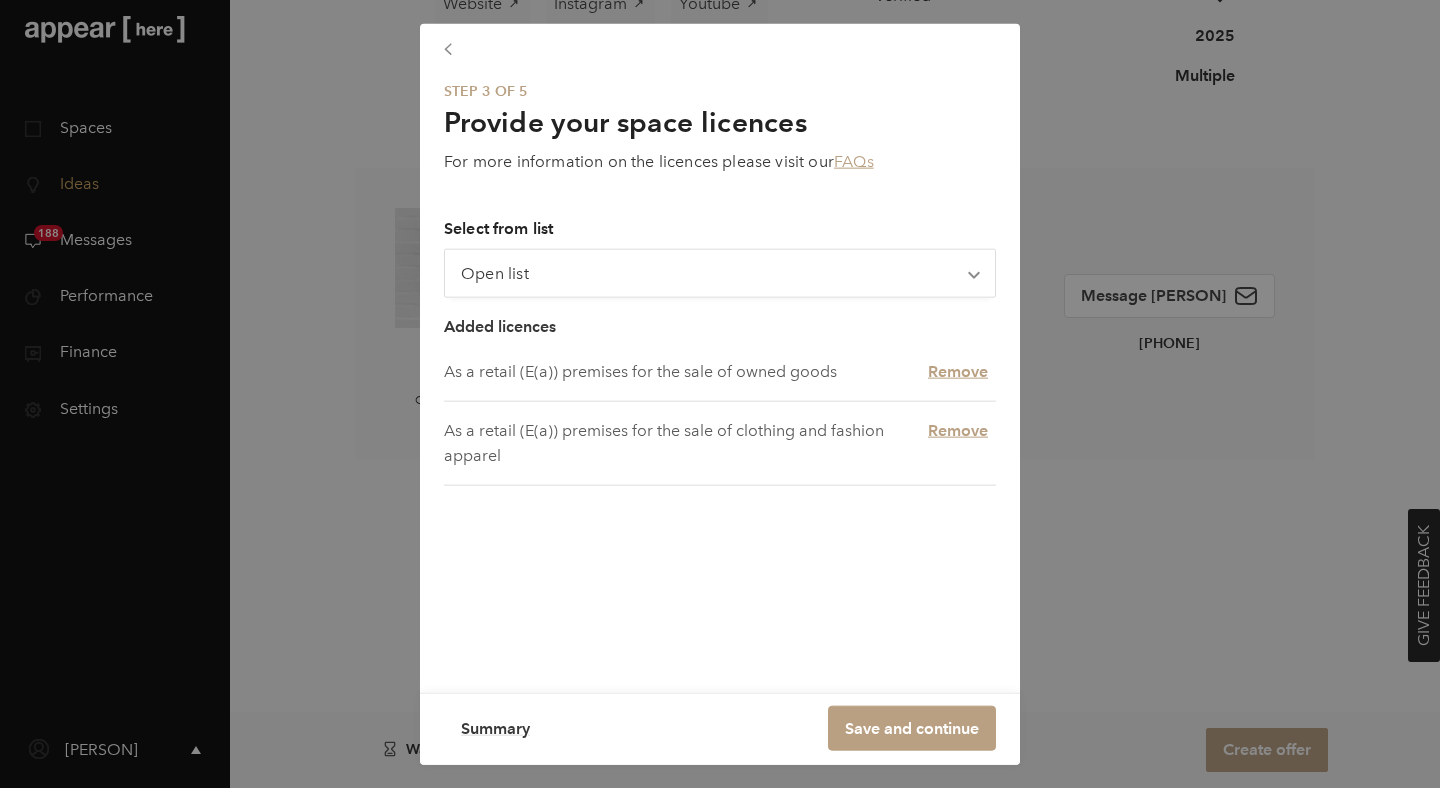 scroll, scrollTop: 0, scrollLeft: 0, axis: both 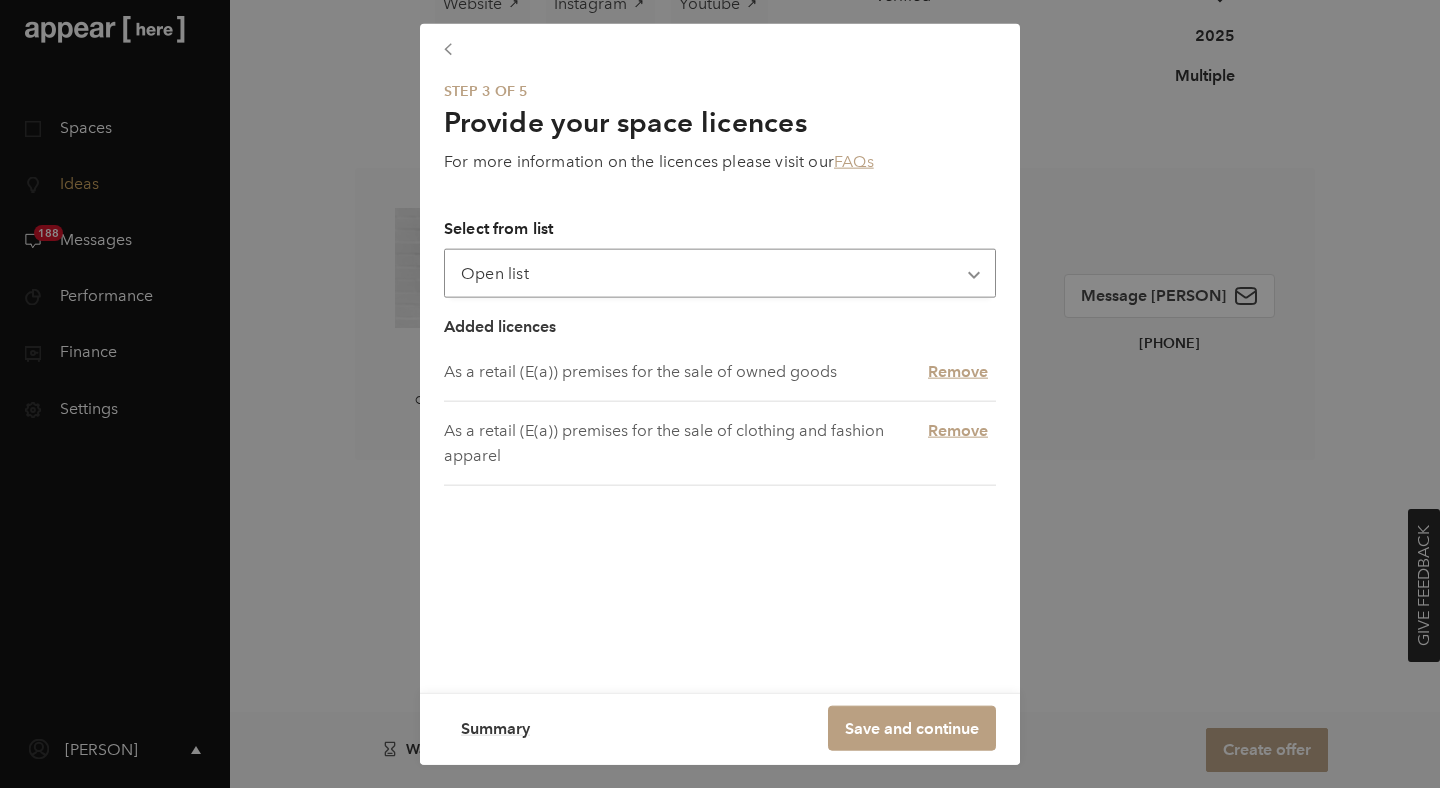 click on "Open list As a retail (E(a)) premises for the sale of cold food and beverage products for consumption off the Property As a retail premises for the sale of hot food and beverages for consumption off the Property As a retail premises for the sale of hot and cold food & beverages for consumption off the Property As a retail (E(a)) premises for the sale of hot and cold beverages for consumption on and off the Property As a retail (E(a)) premises for the sale of electronic goods As a retail (E(a)) and gallery premises for the sale of artwork As a gallery space for the exhibition of owned goods and media (no sales to be performed on site) As a restaurant (E(b)) premises for the sale and consumption of on-site cooked food and the sale of alcohol subject to Local Authority consent and licensing laws. As a restaurant (E(b)) space for consumption of hot food cooking OFF site and the sale of alcohol subject to Local Authority consent and licensing laws. As a premises to operate a private cinema" at bounding box center [720, 272] 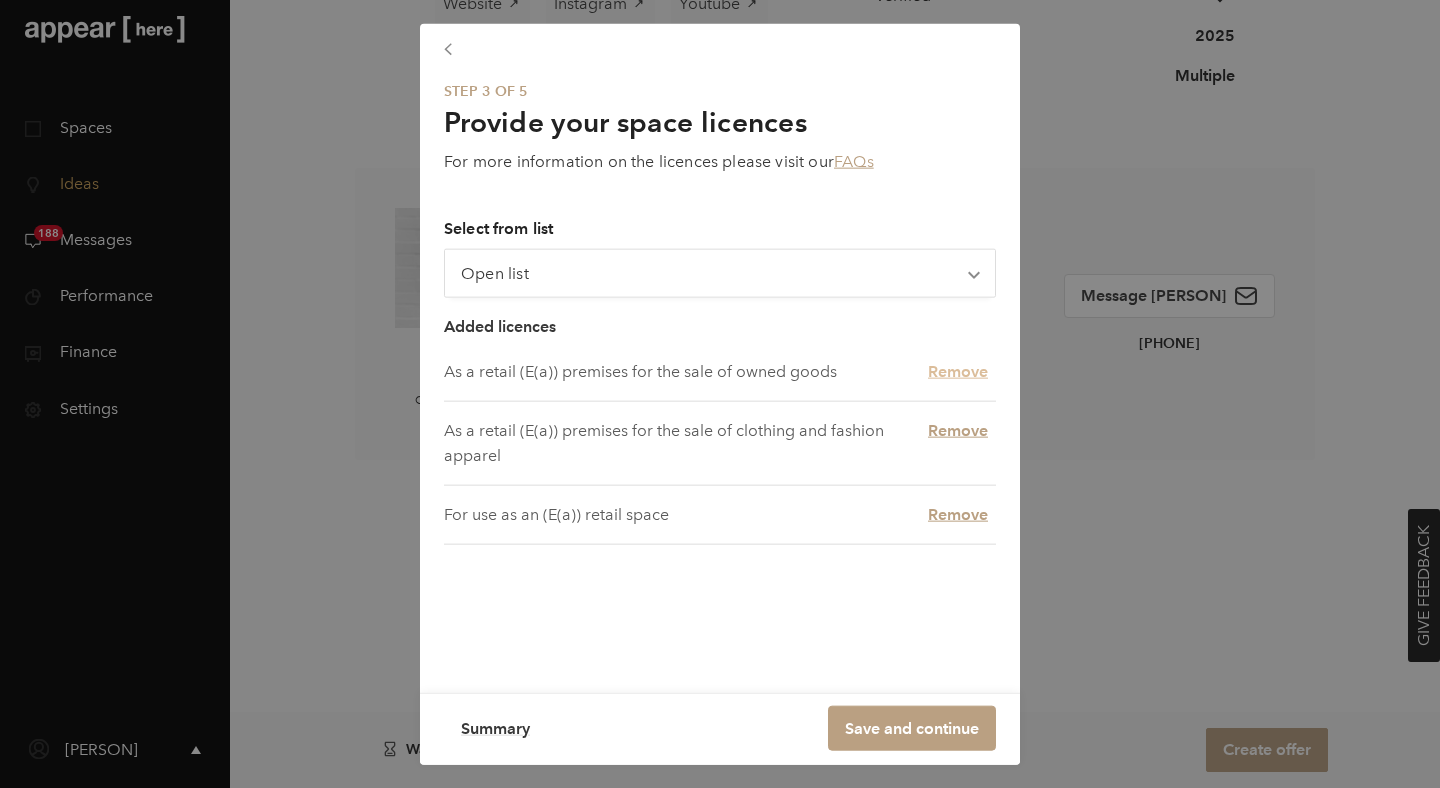 click on "Remove" at bounding box center (958, 372) 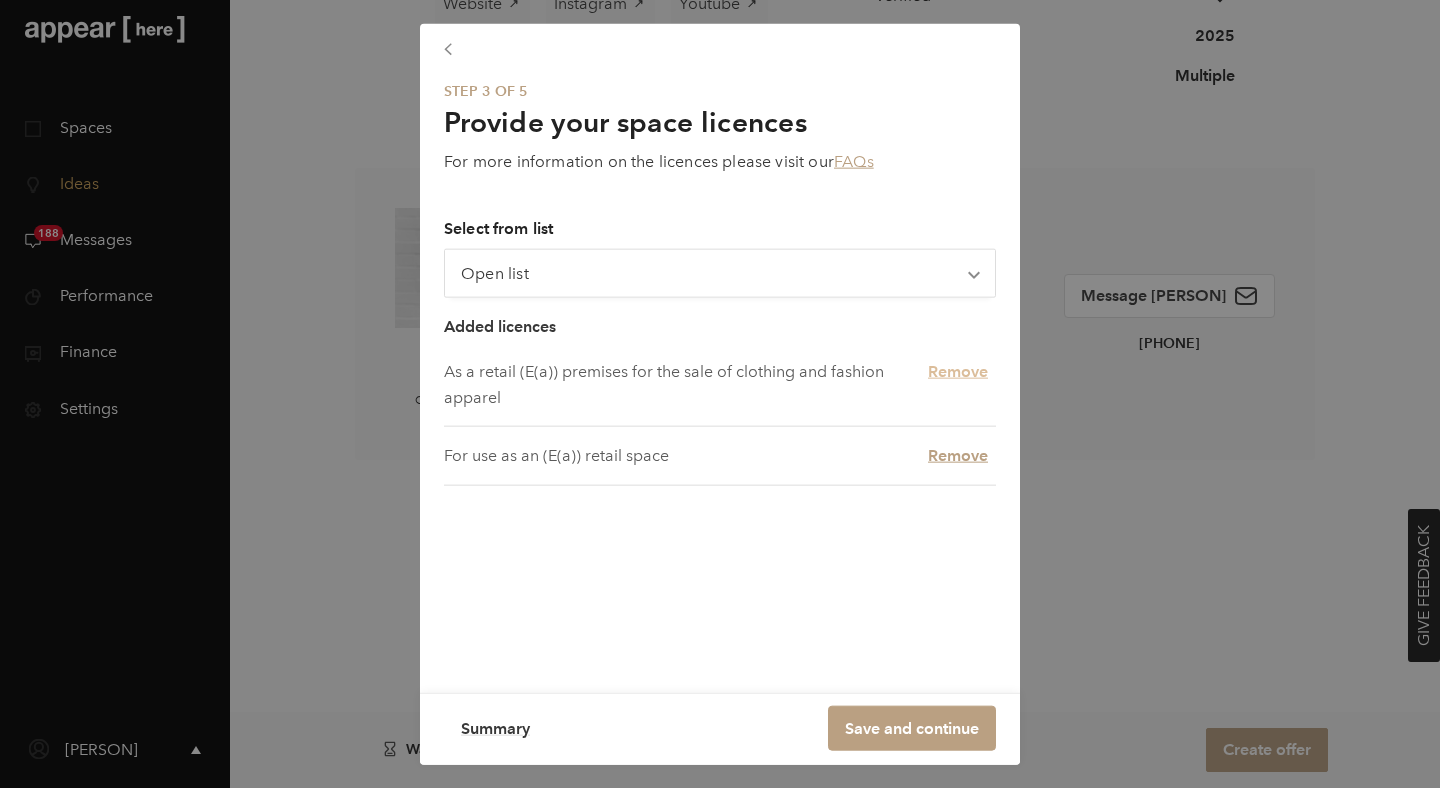 click on "Remove" at bounding box center [958, 372] 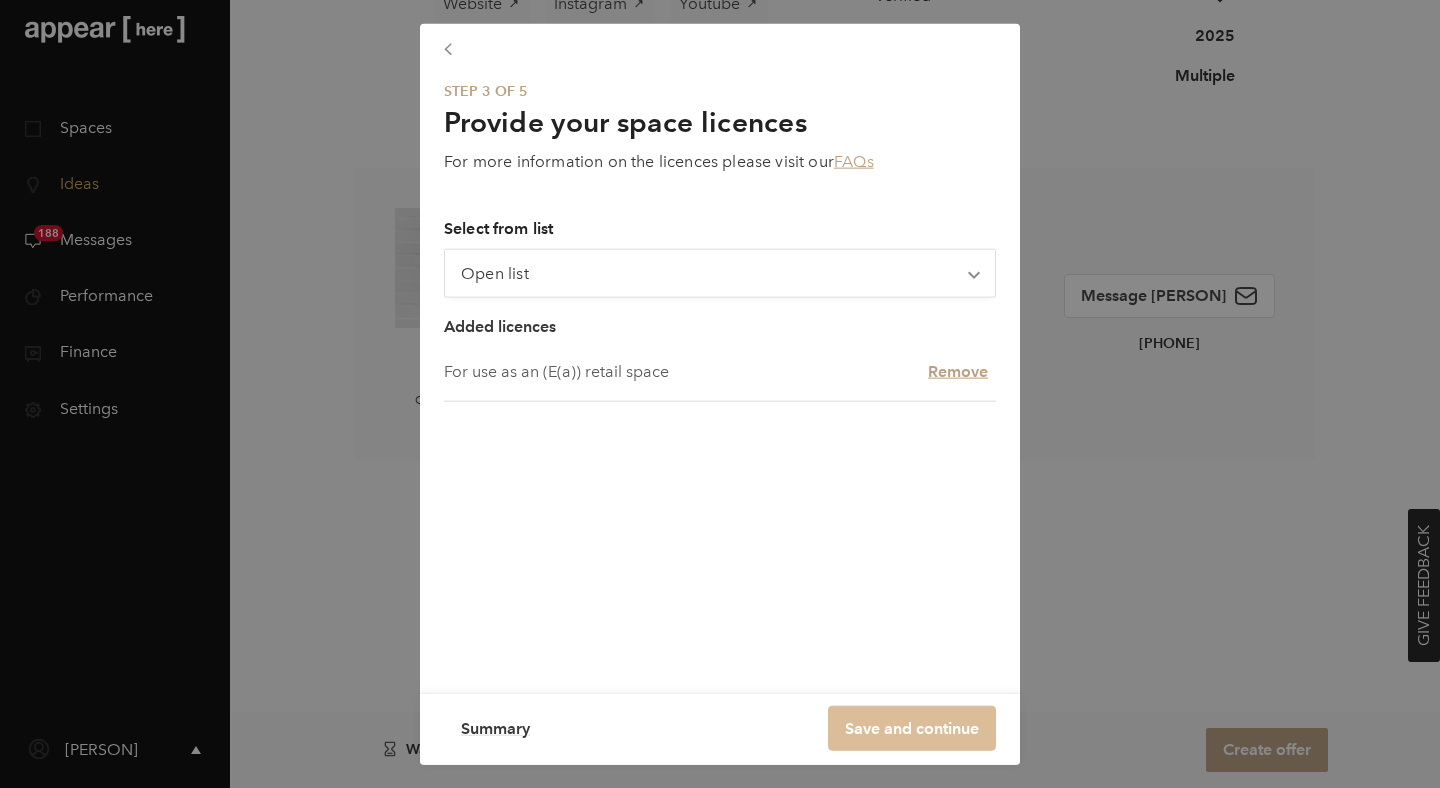 click on "Save and continue" at bounding box center [912, 727] 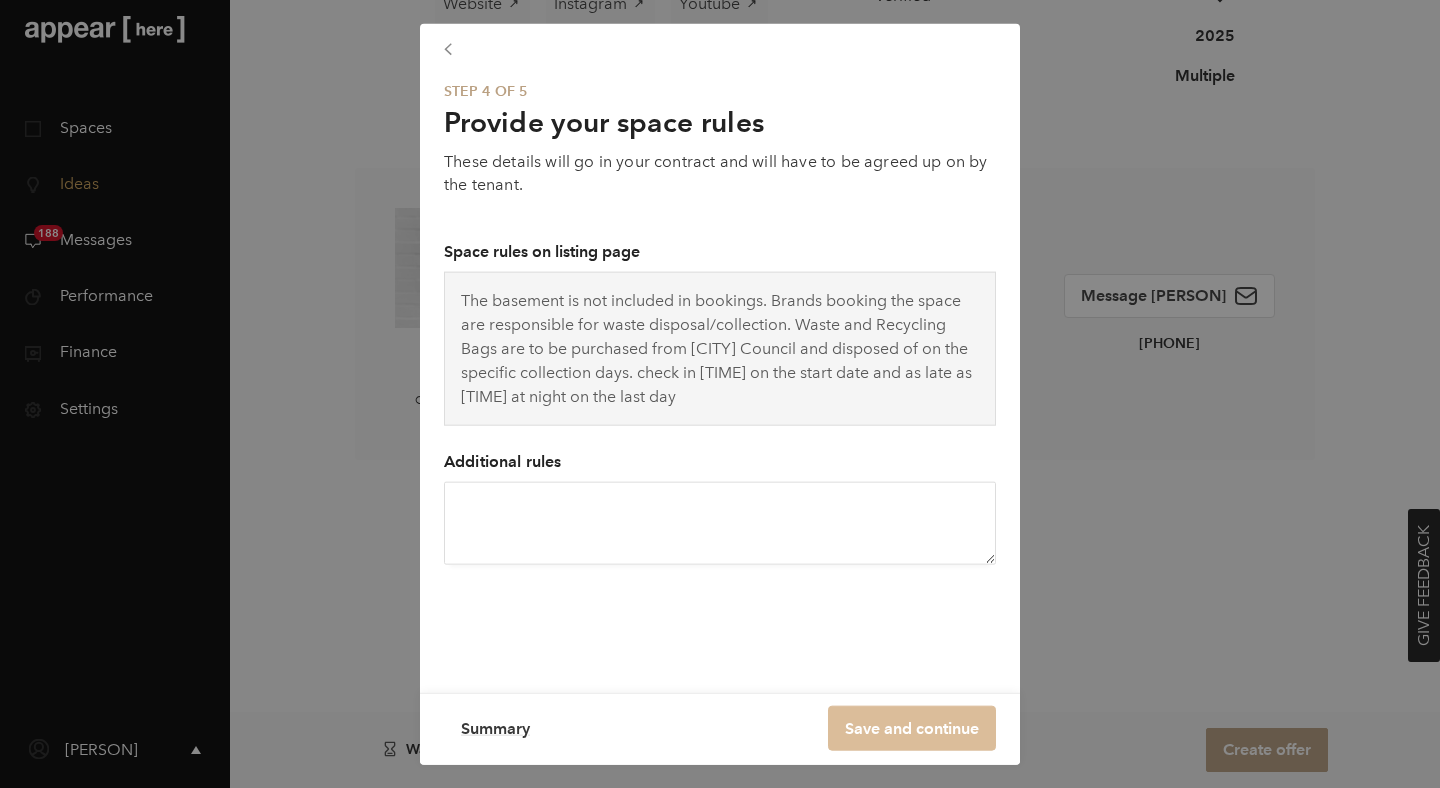 click on "Save and continue" at bounding box center [912, 727] 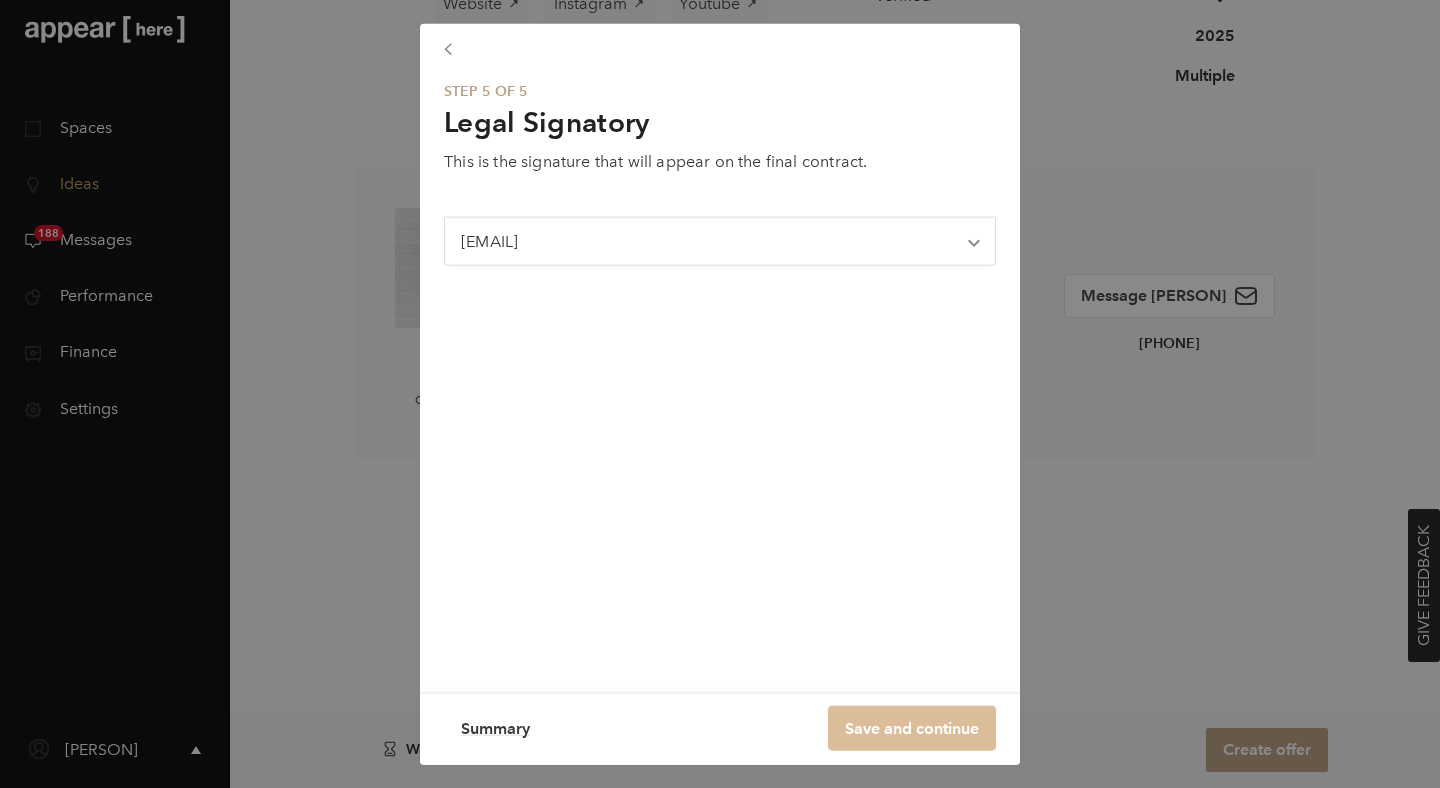 click on "Save and continue" at bounding box center (912, 727) 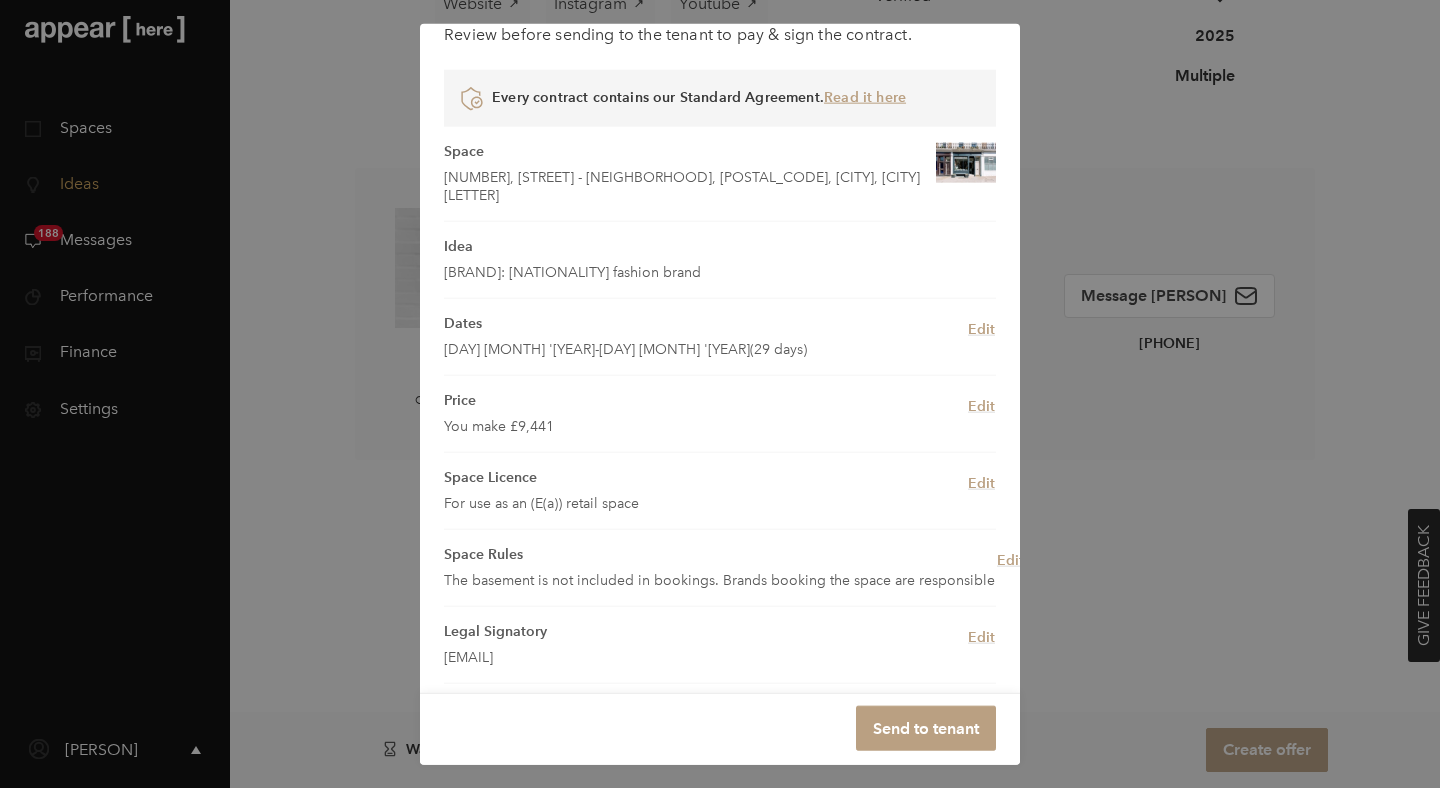 scroll, scrollTop: 116, scrollLeft: 0, axis: vertical 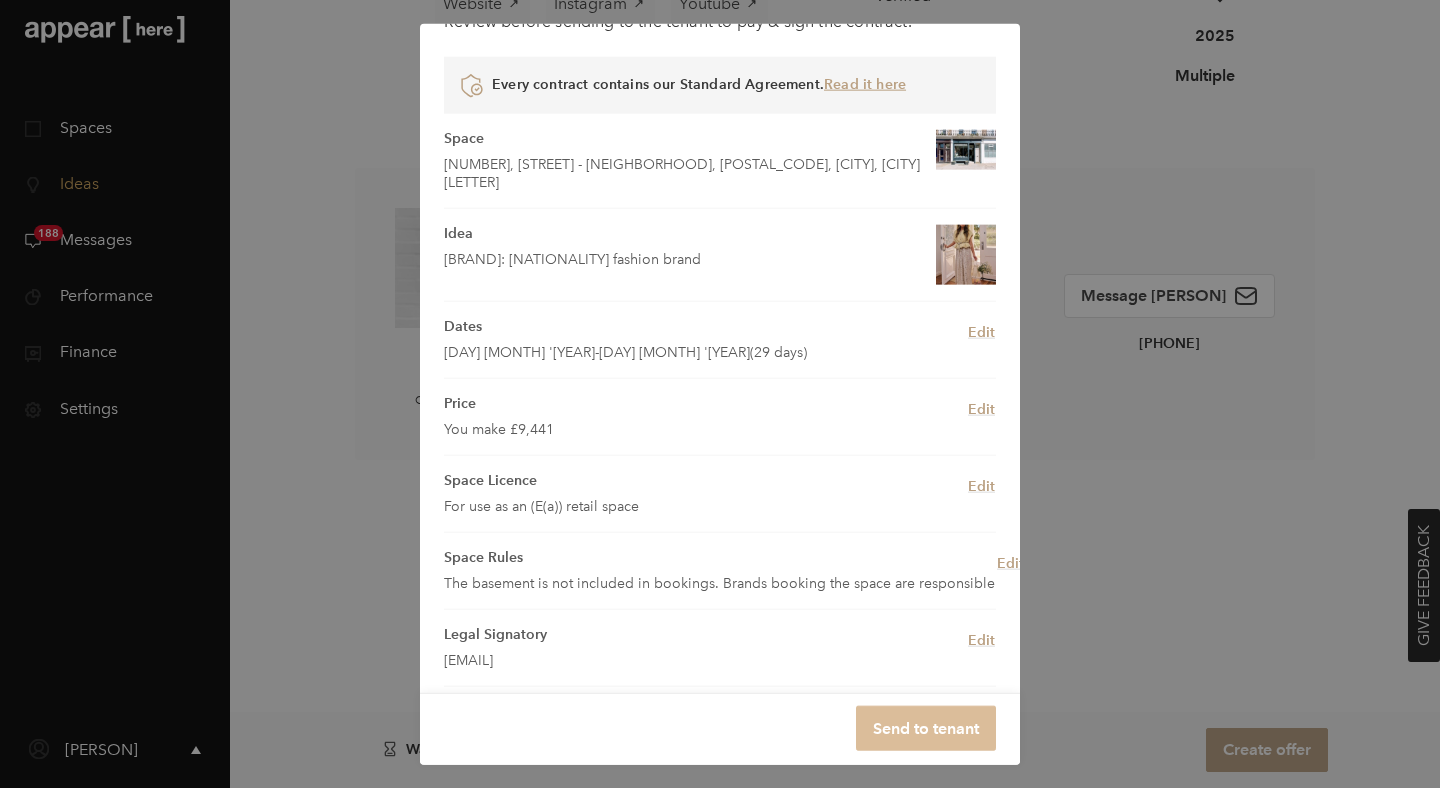 click on "Send to tenant" at bounding box center [926, 727] 